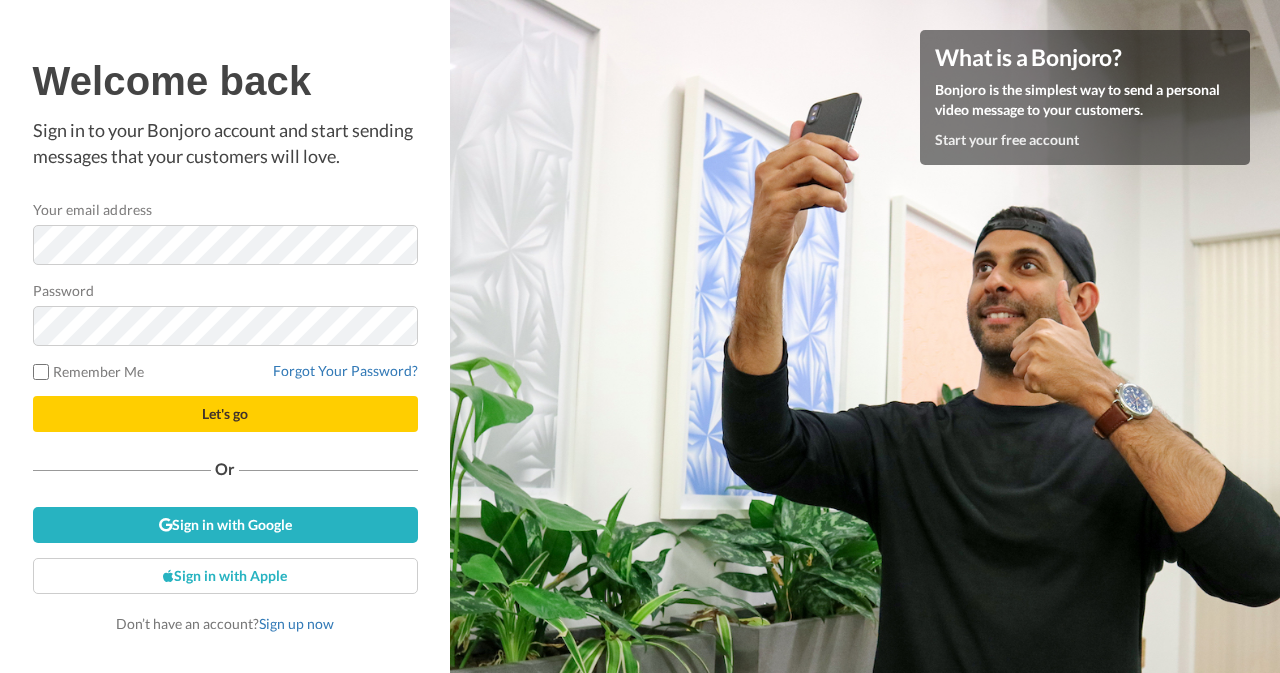scroll, scrollTop: 0, scrollLeft: 0, axis: both 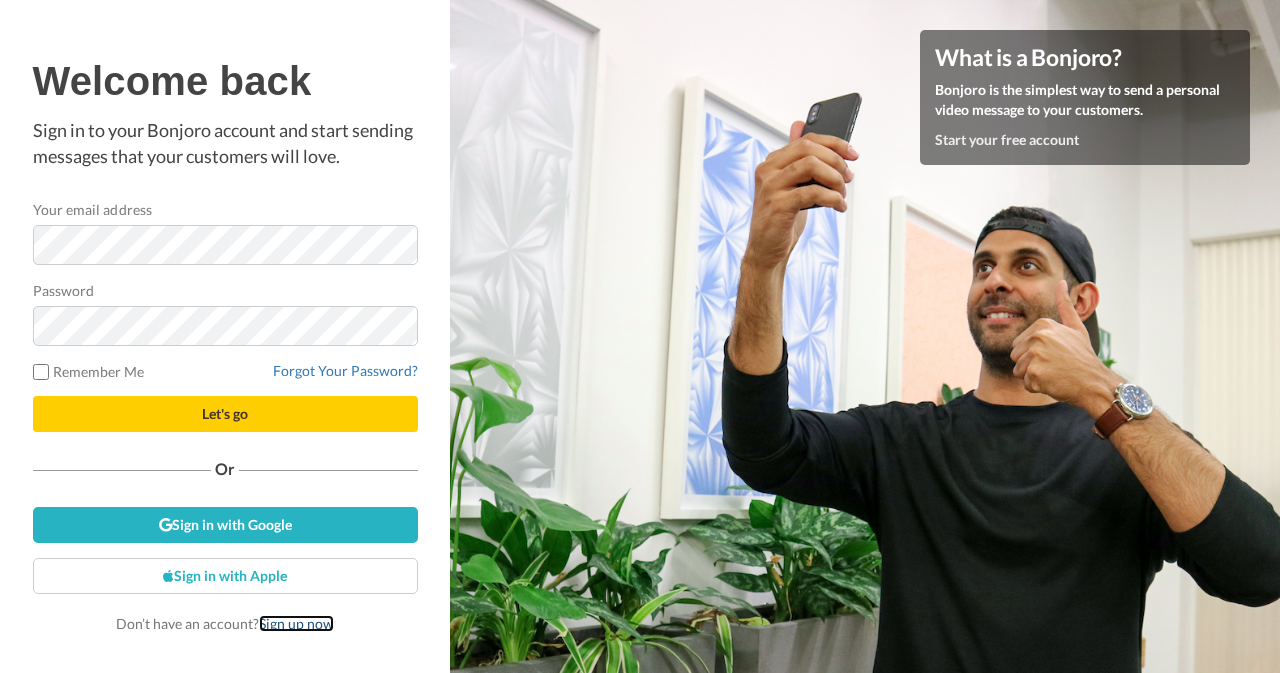 click on "Sign up now" at bounding box center (296, 623) 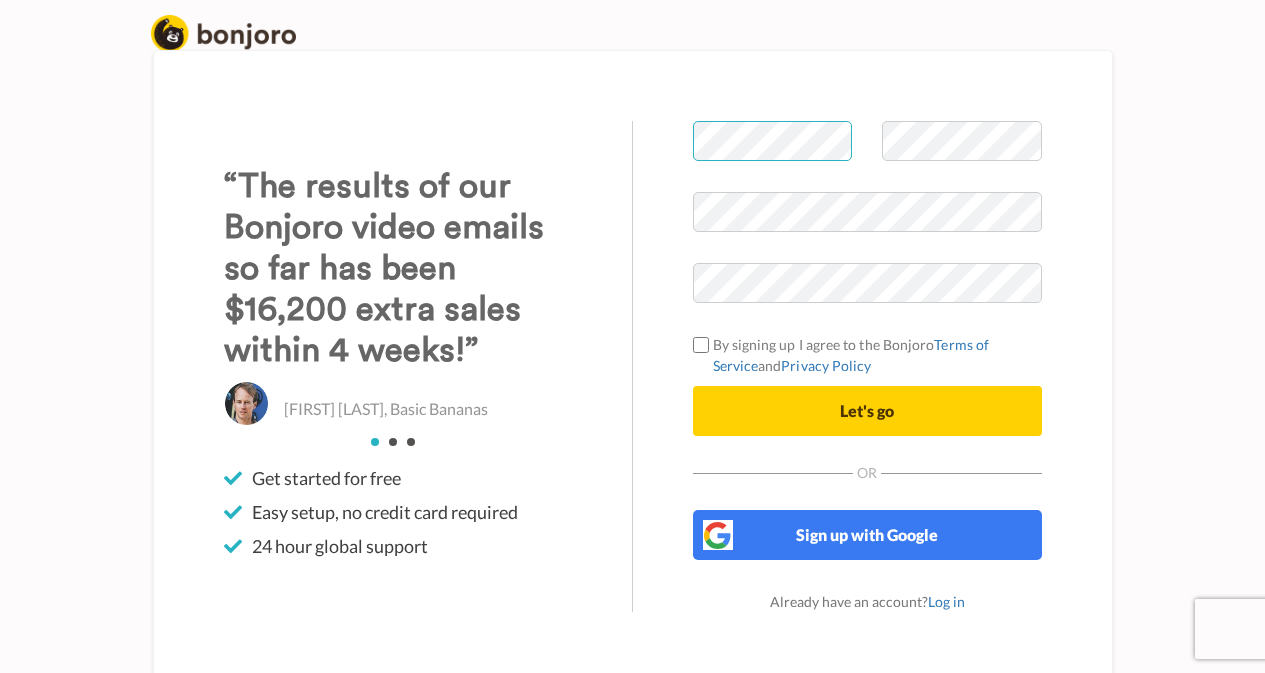 scroll, scrollTop: 0, scrollLeft: 0, axis: both 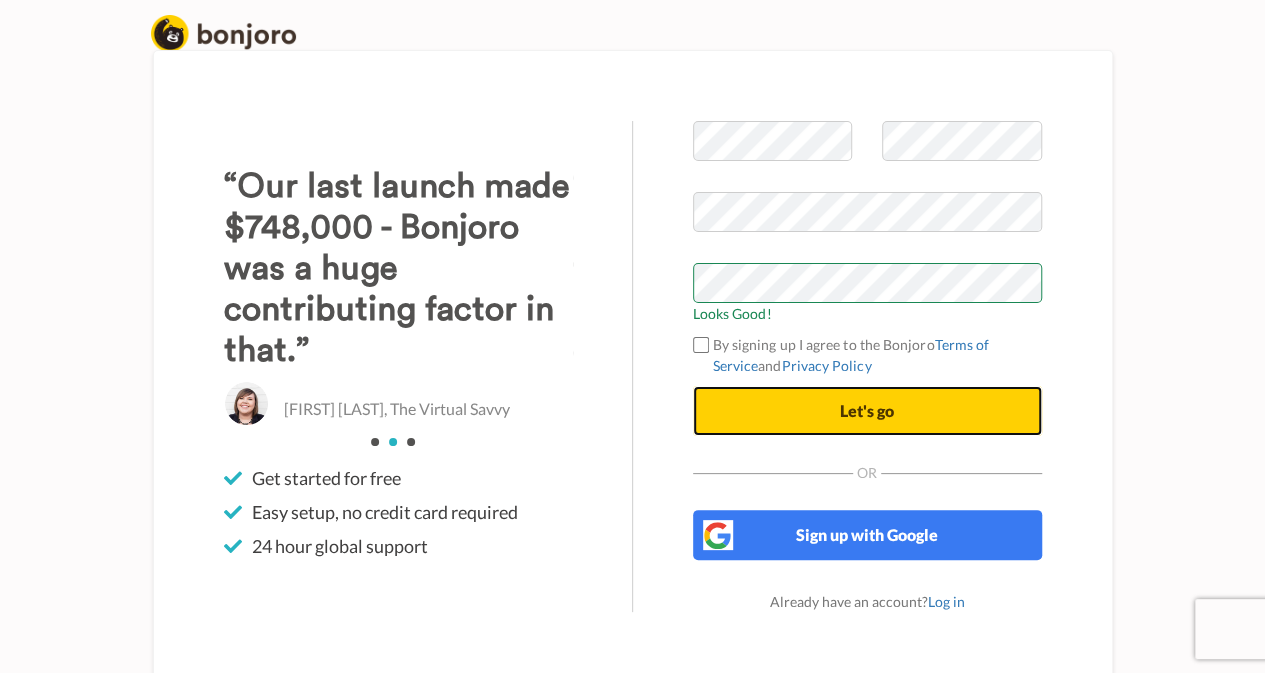 click on "Let's go" at bounding box center (867, 411) 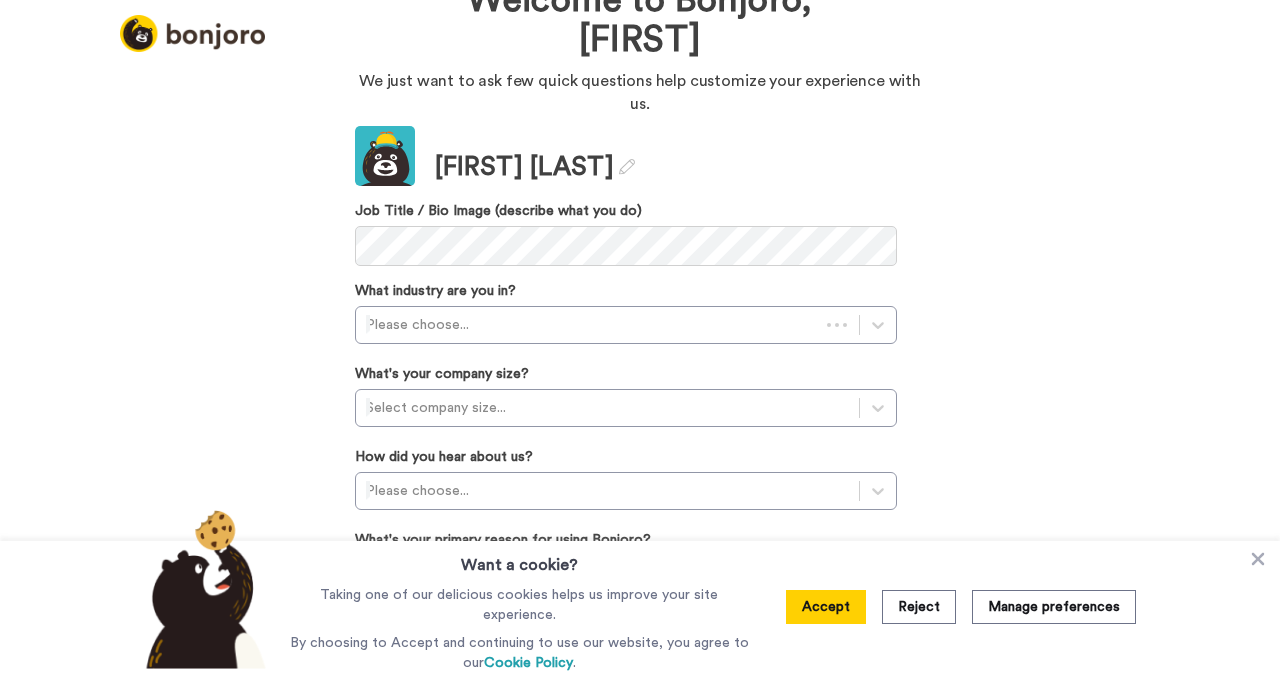 scroll, scrollTop: 0, scrollLeft: 0, axis: both 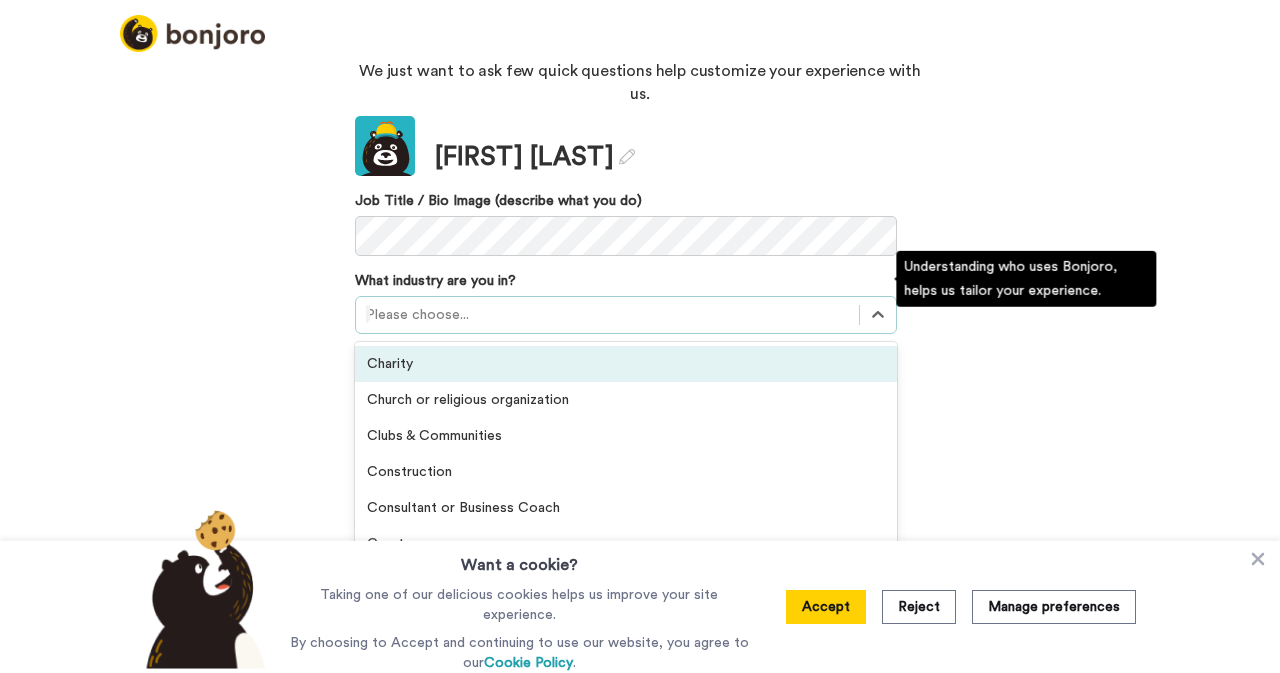 click at bounding box center (607, 315) 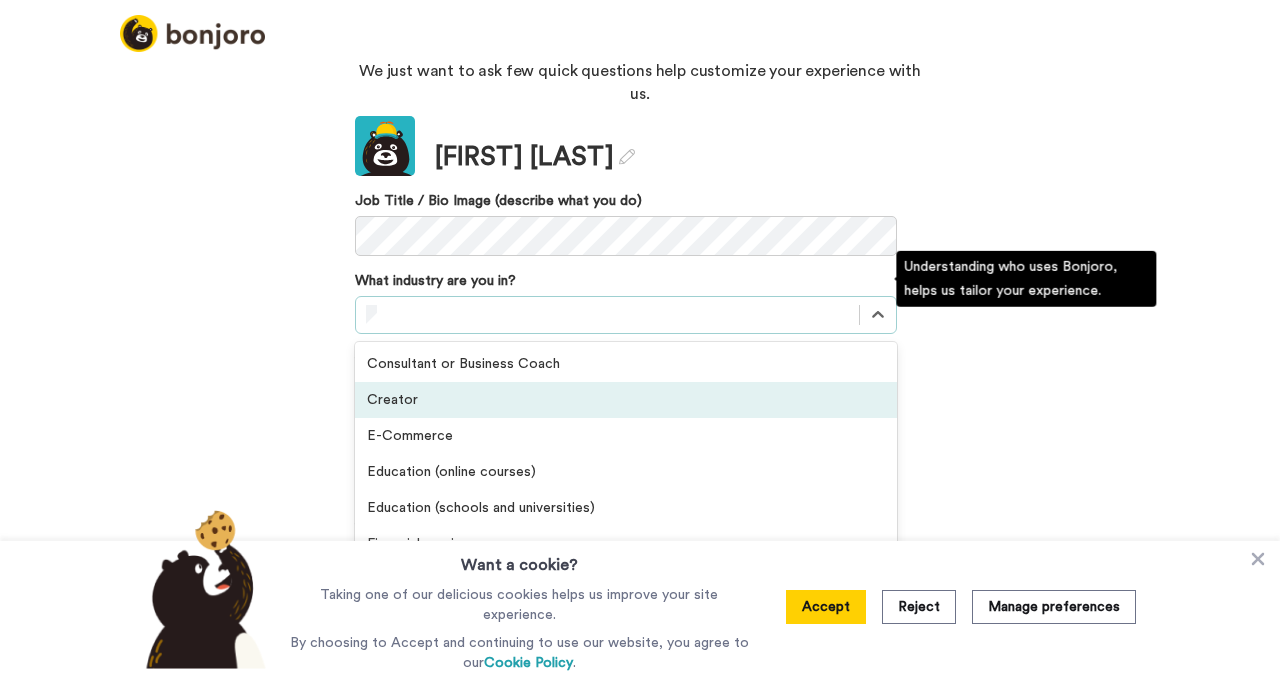 scroll, scrollTop: 100, scrollLeft: 0, axis: vertical 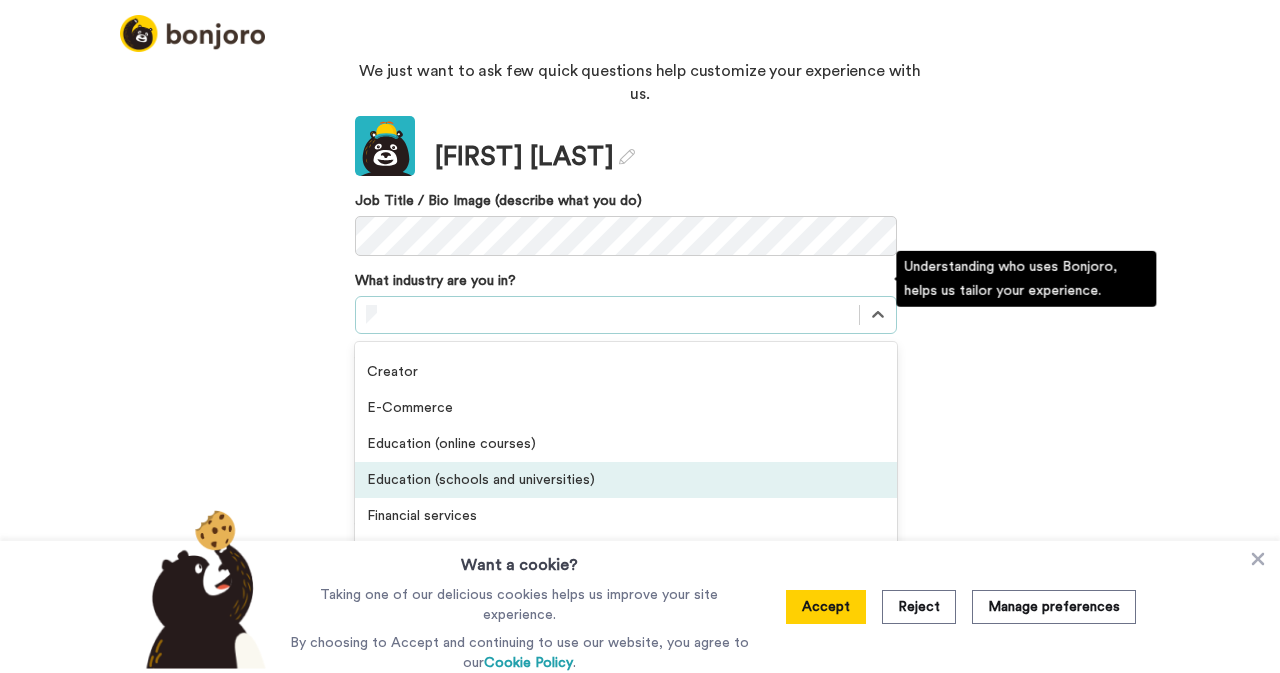 click on "Education (schools and universities)" at bounding box center (626, 480) 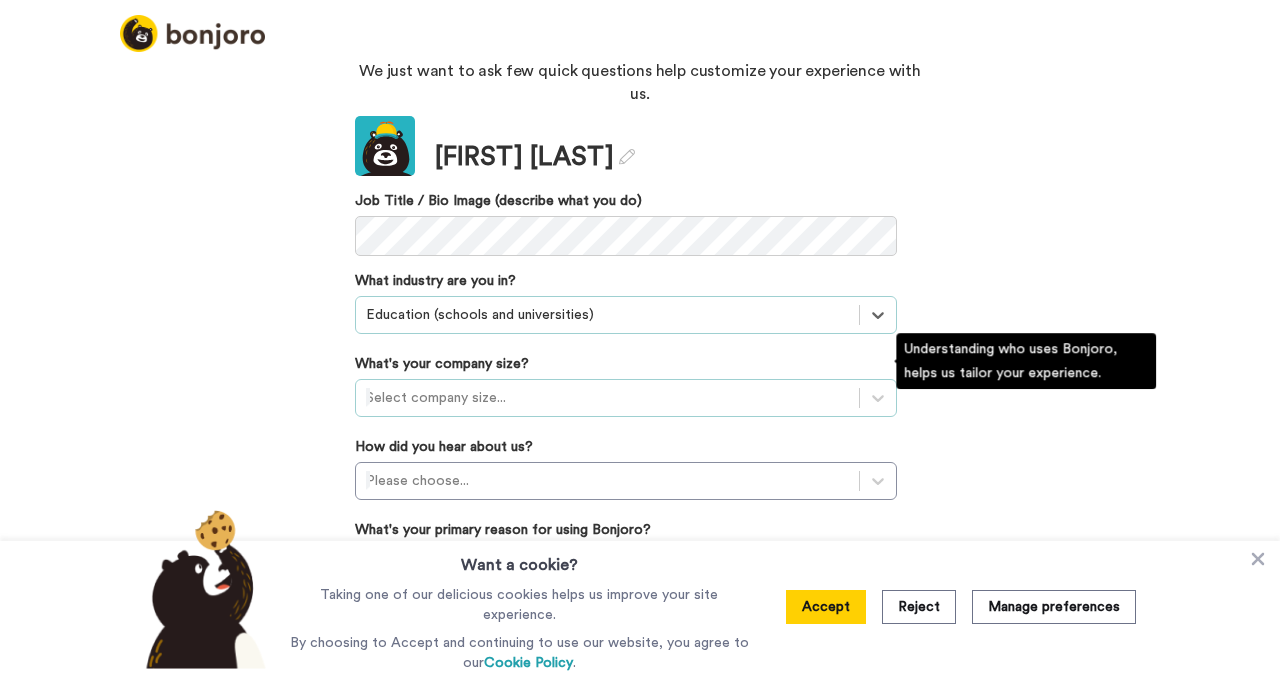 click at bounding box center (607, 398) 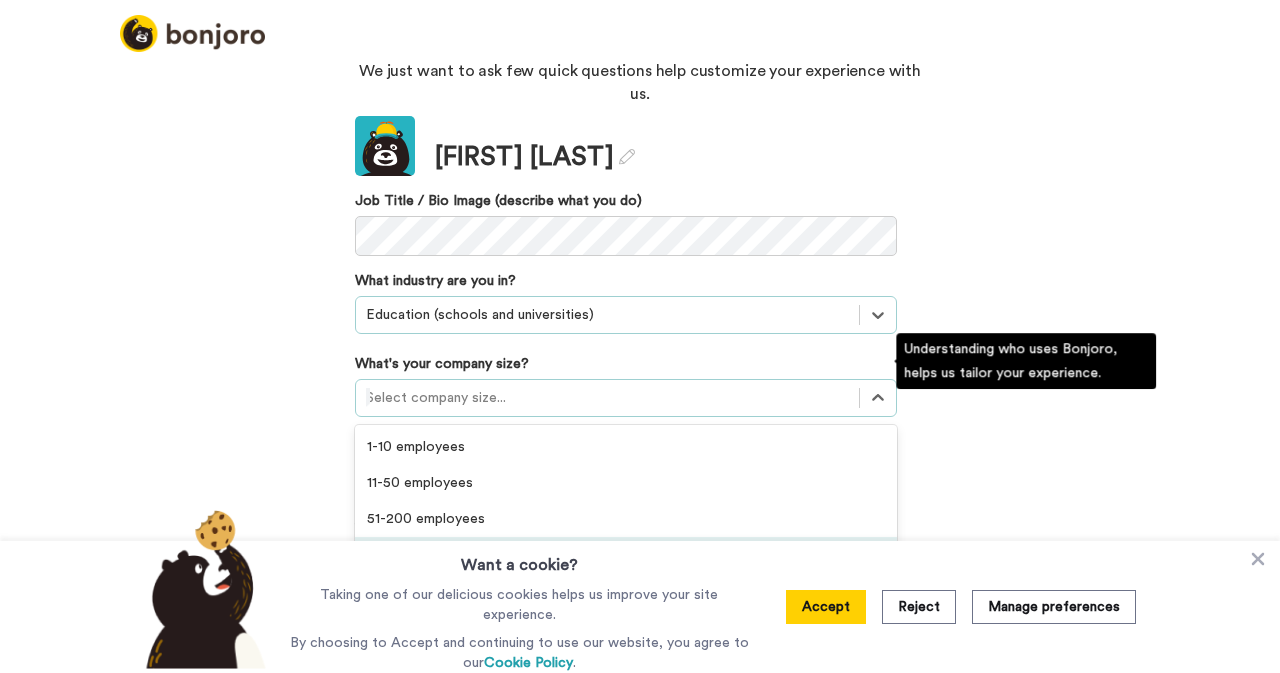 click on "Over 200 employees" at bounding box center [626, 555] 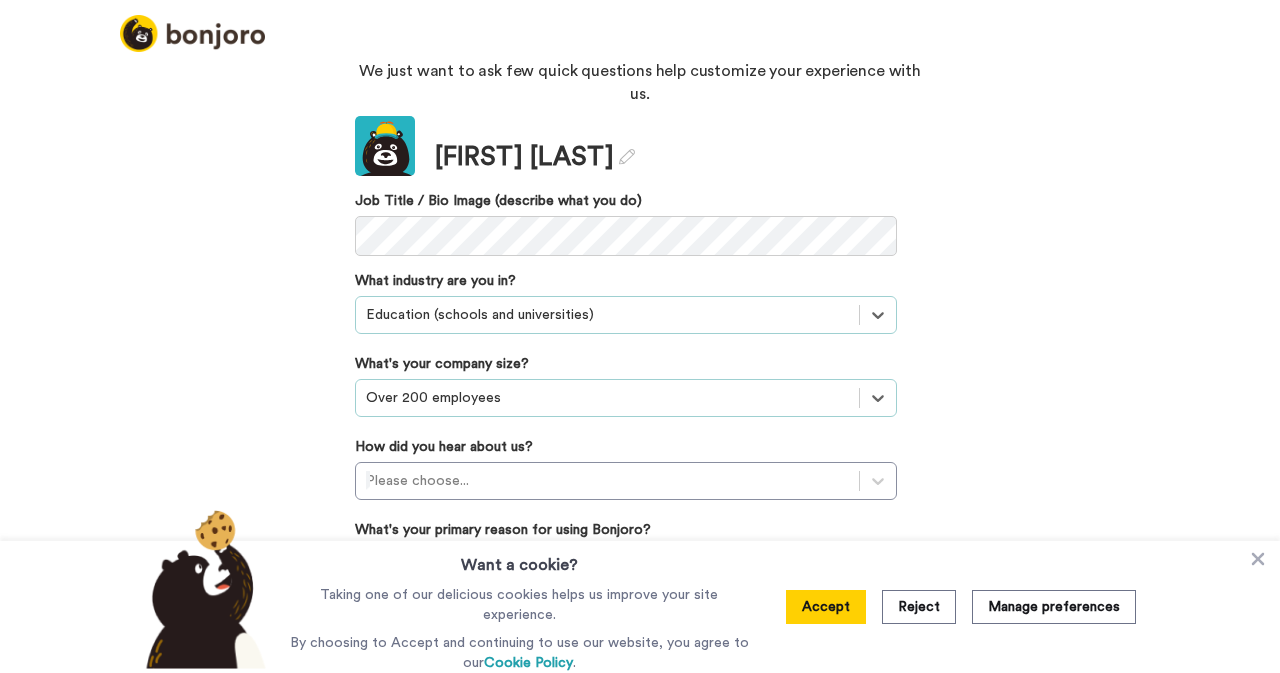 drag, startPoint x: 909, startPoint y: 605, endPoint x: 914, endPoint y: 579, distance: 26.476404 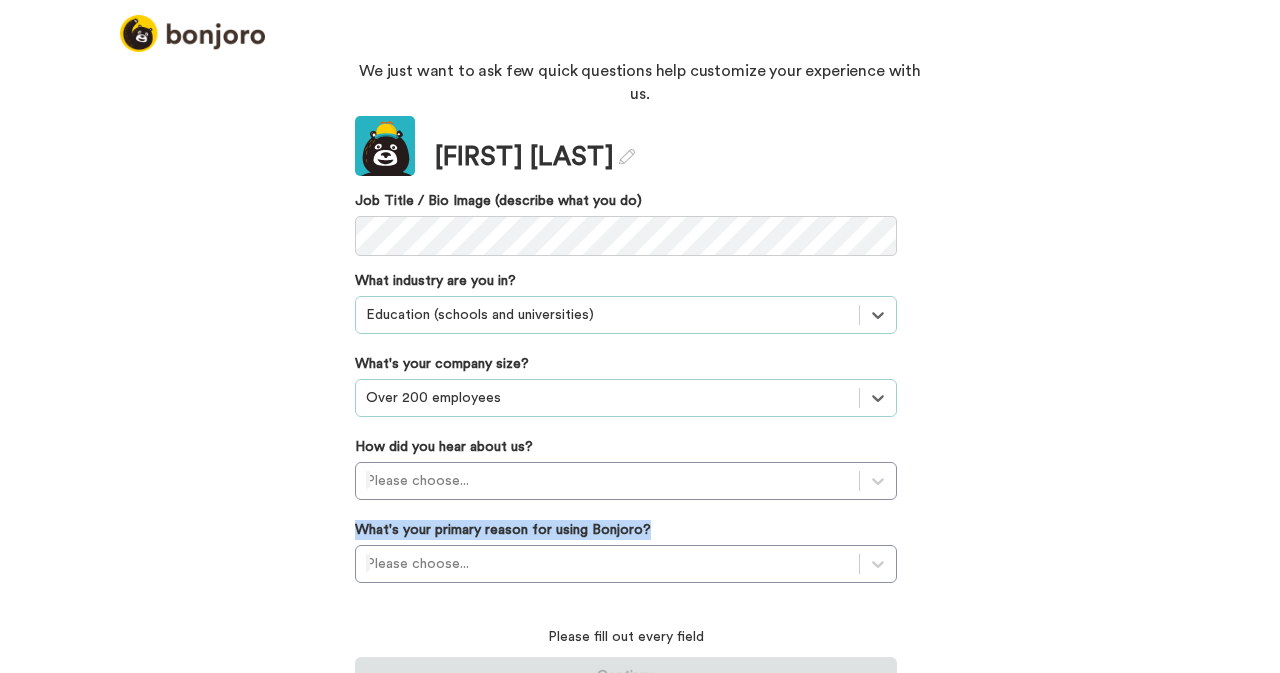 drag, startPoint x: 1260, startPoint y: 447, endPoint x: 1254, endPoint y: 504, distance: 57.31492 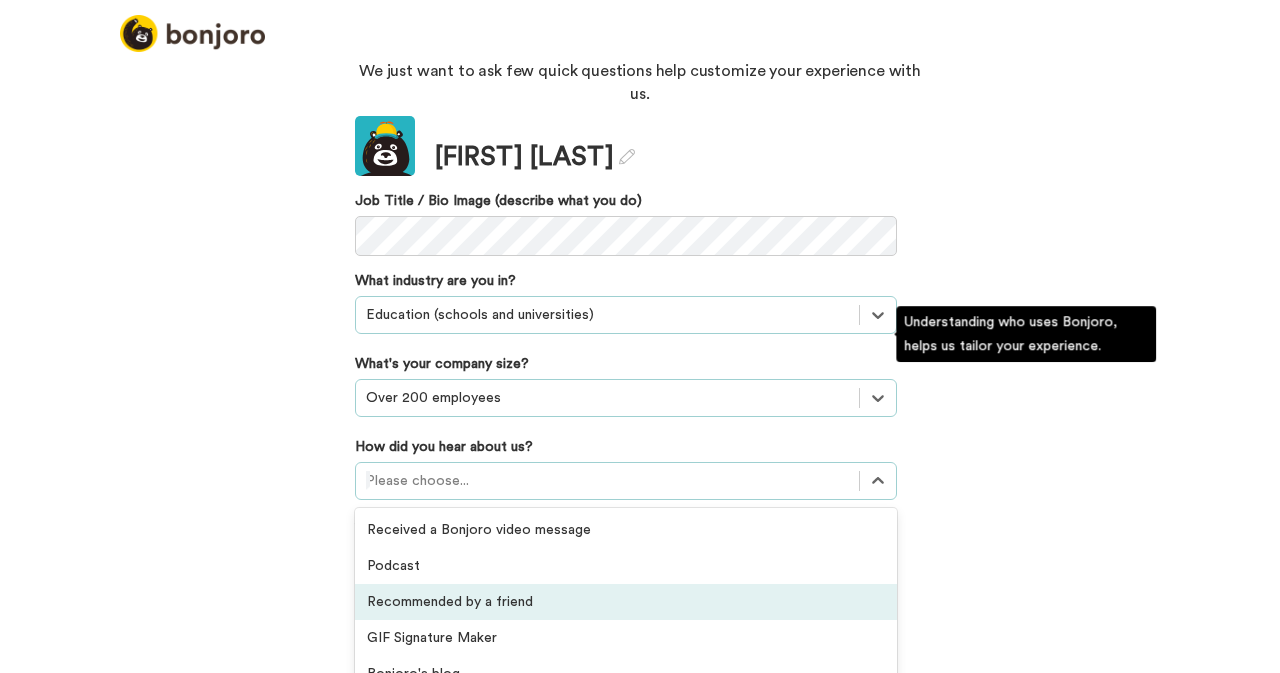 scroll, scrollTop: 208, scrollLeft: 0, axis: vertical 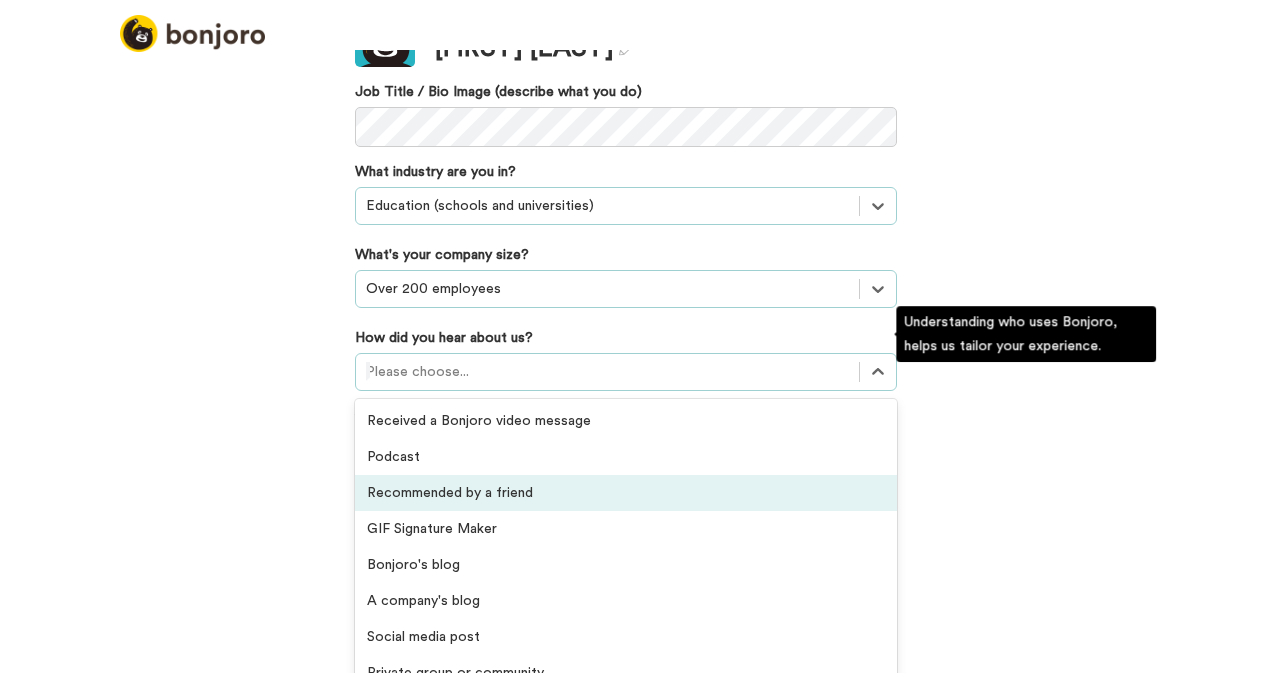 click on "option Recommended by a friend focused, 3 of 20. 20 results available. Use Up and Down to choose options, press Enter to select the currently focused option, press Escape to exit the menu, press Tab to select the option and exit the menu. Please choose... Received a Bonjoro video message Podcast Recommended by a friend GIF Signature Maker Bonjoro's blog A company's blog Social media post Private group or community Facebook ad Google ad YouTube ad Integration listing Agency recommendations Webinar Online event Offline event Invited by a colleague Received a testimonial request Saw Bonjoro testimonials embedded on a website Others" at bounding box center [626, 372] 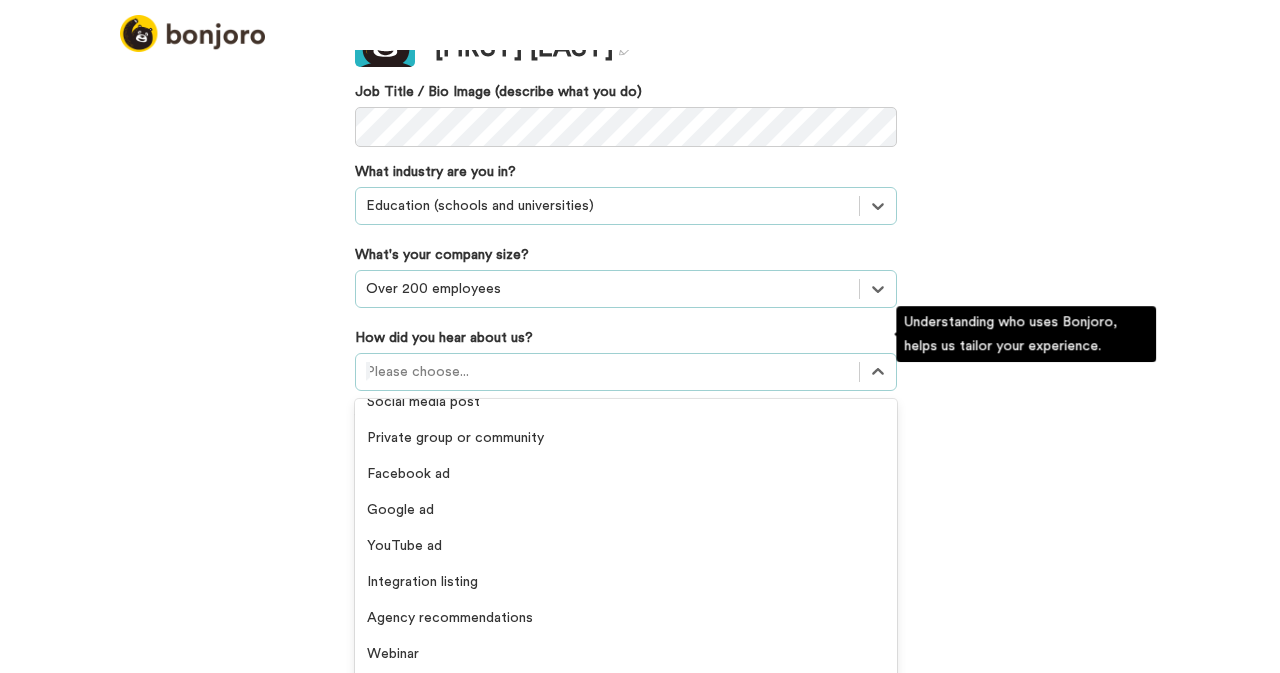 scroll, scrollTop: 228, scrollLeft: 0, axis: vertical 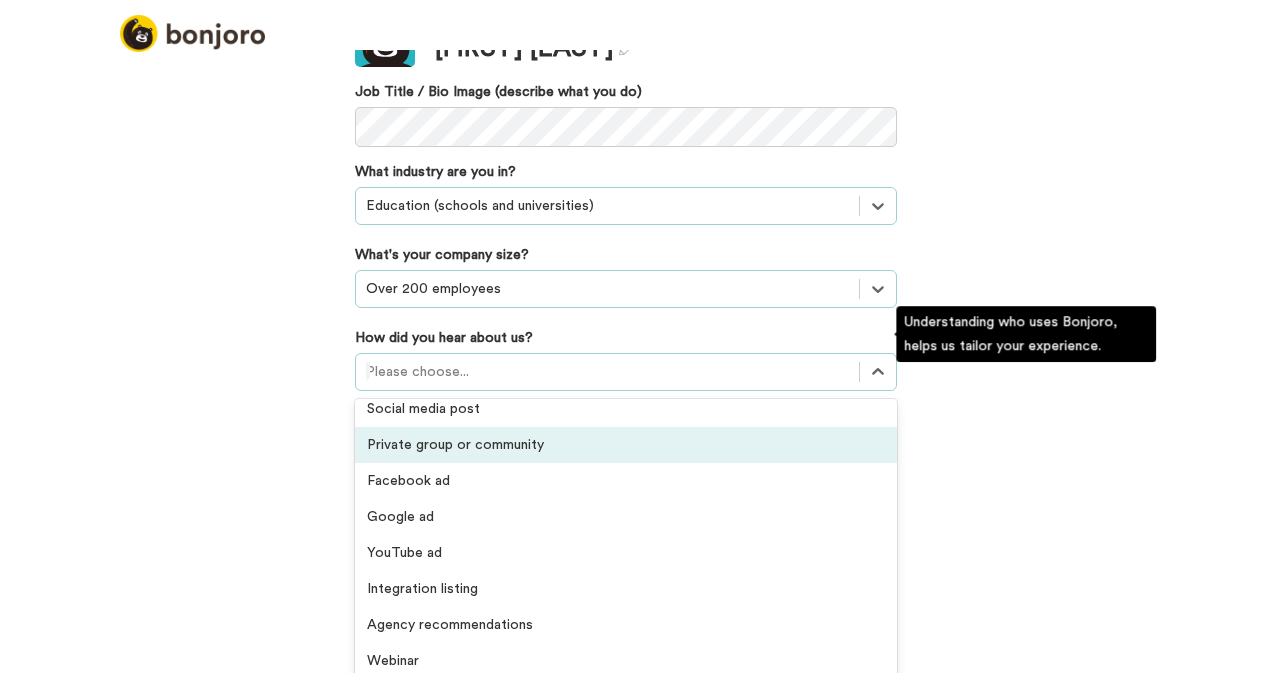 click on "Private group or community" at bounding box center (626, 445) 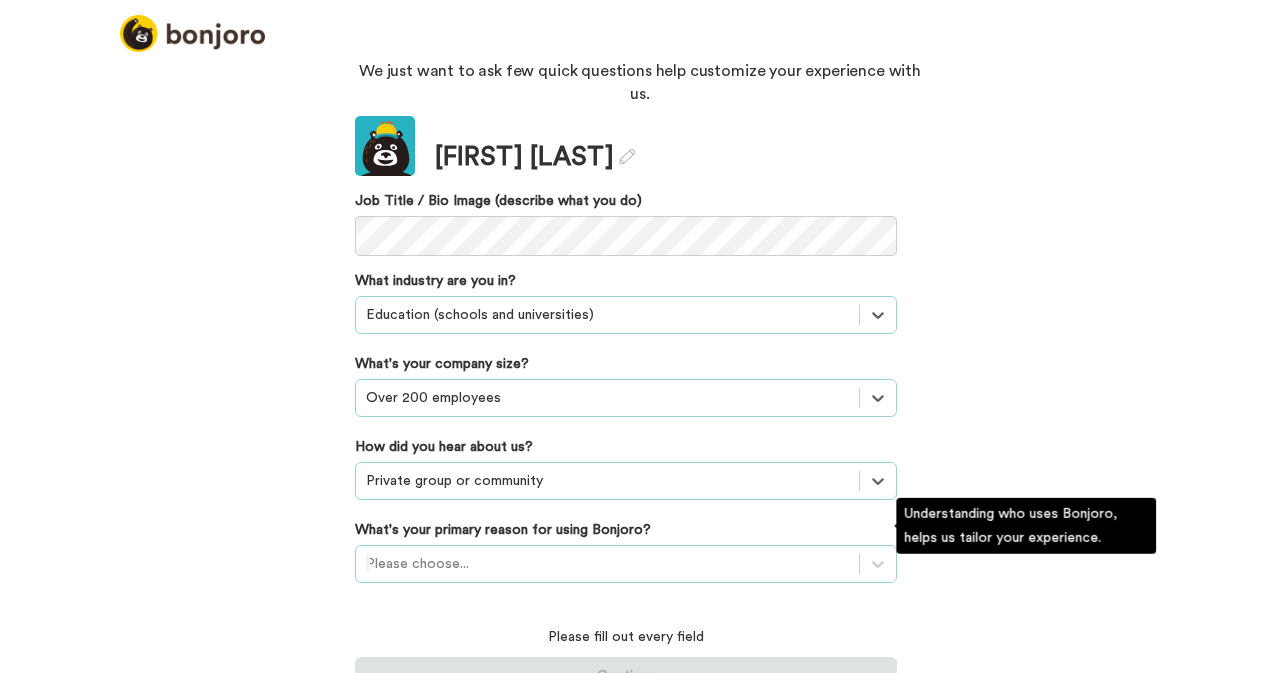 click on "Please choose..." at bounding box center (626, 564) 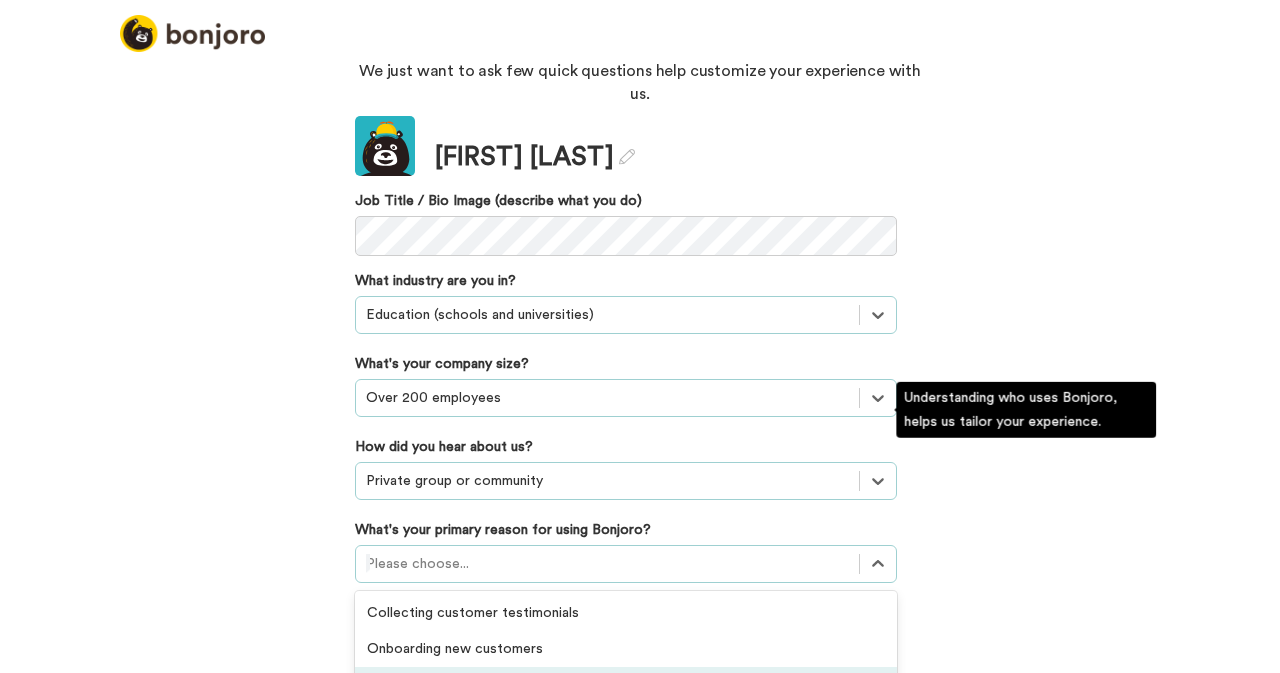 scroll, scrollTop: 215, scrollLeft: 0, axis: vertical 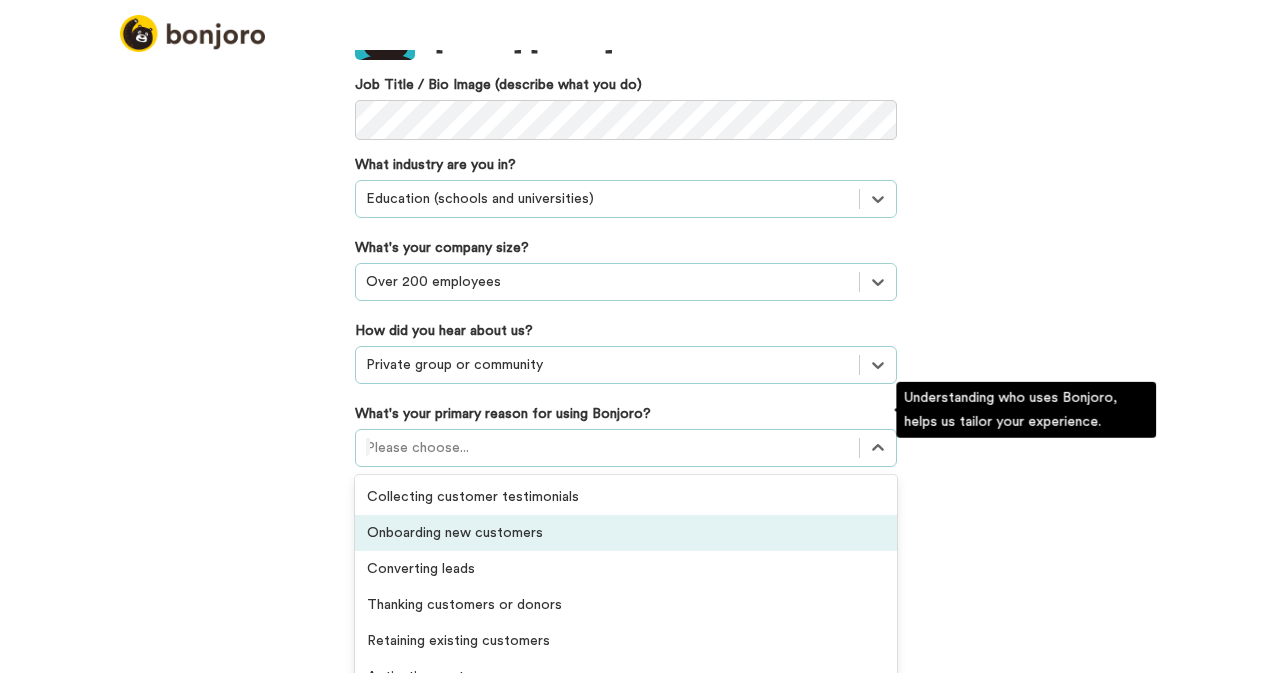 drag, startPoint x: 516, startPoint y: 503, endPoint x: 679, endPoint y: 441, distance: 174.39323 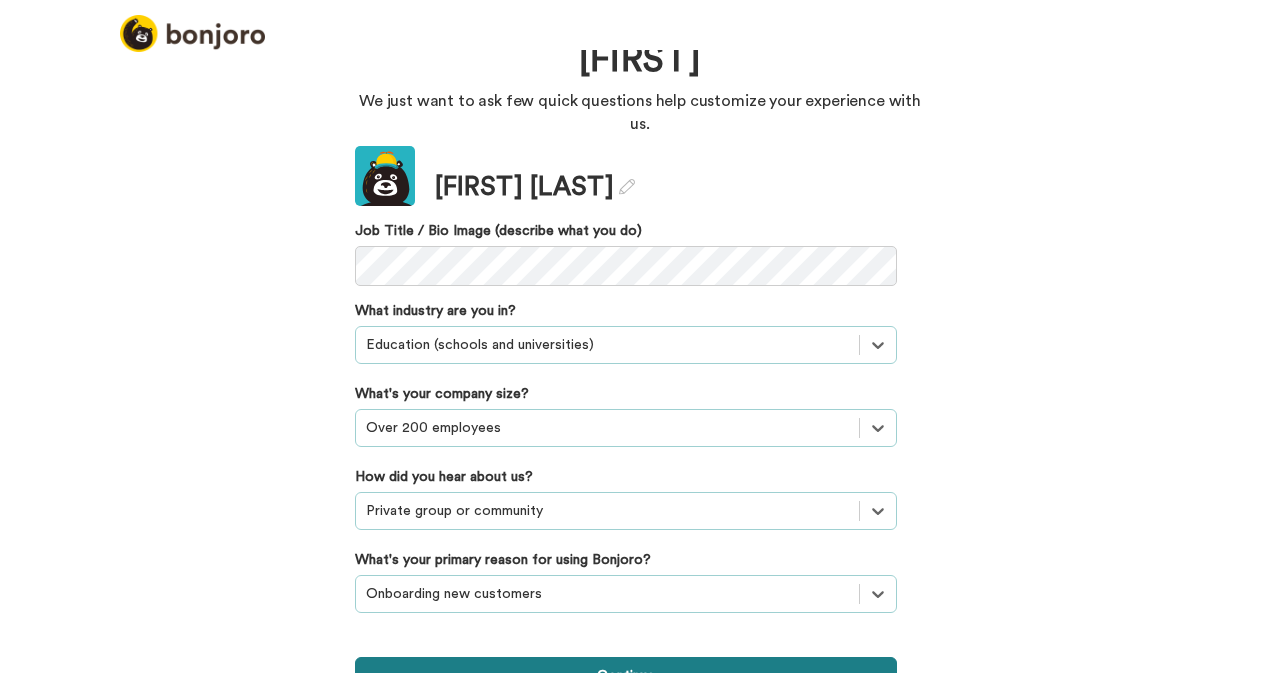 click on "Continue" at bounding box center [626, 676] 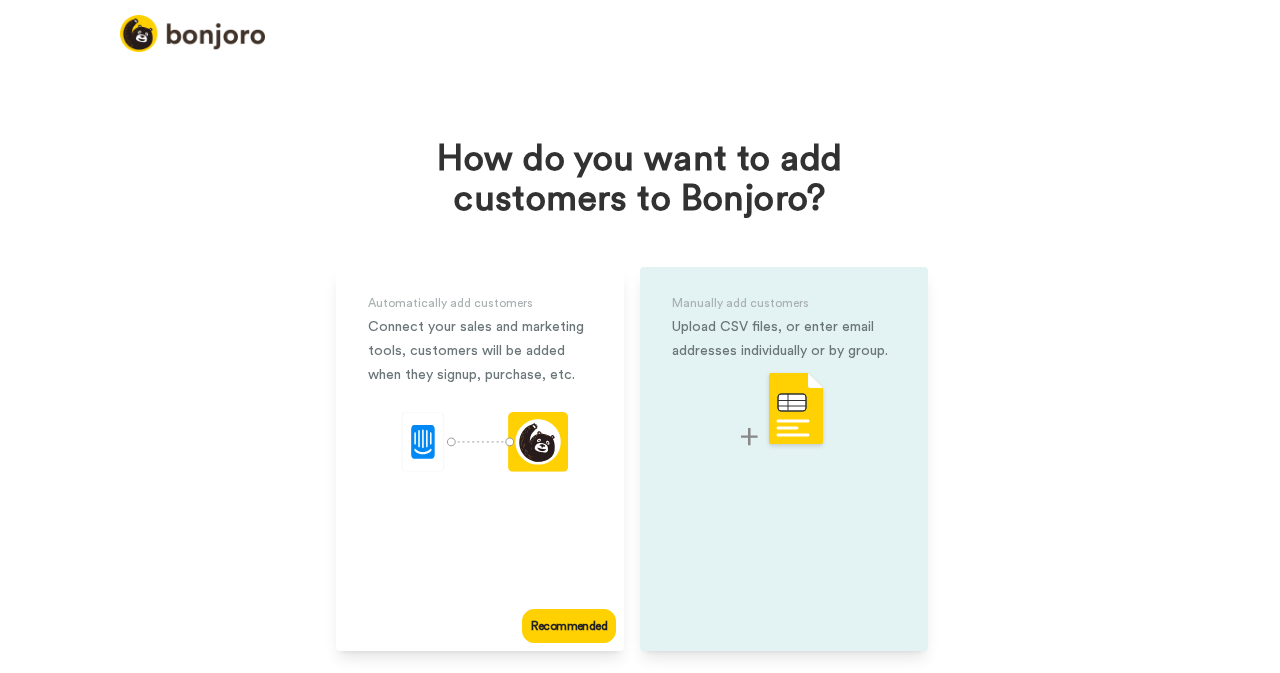 click at bounding box center [784, 410] 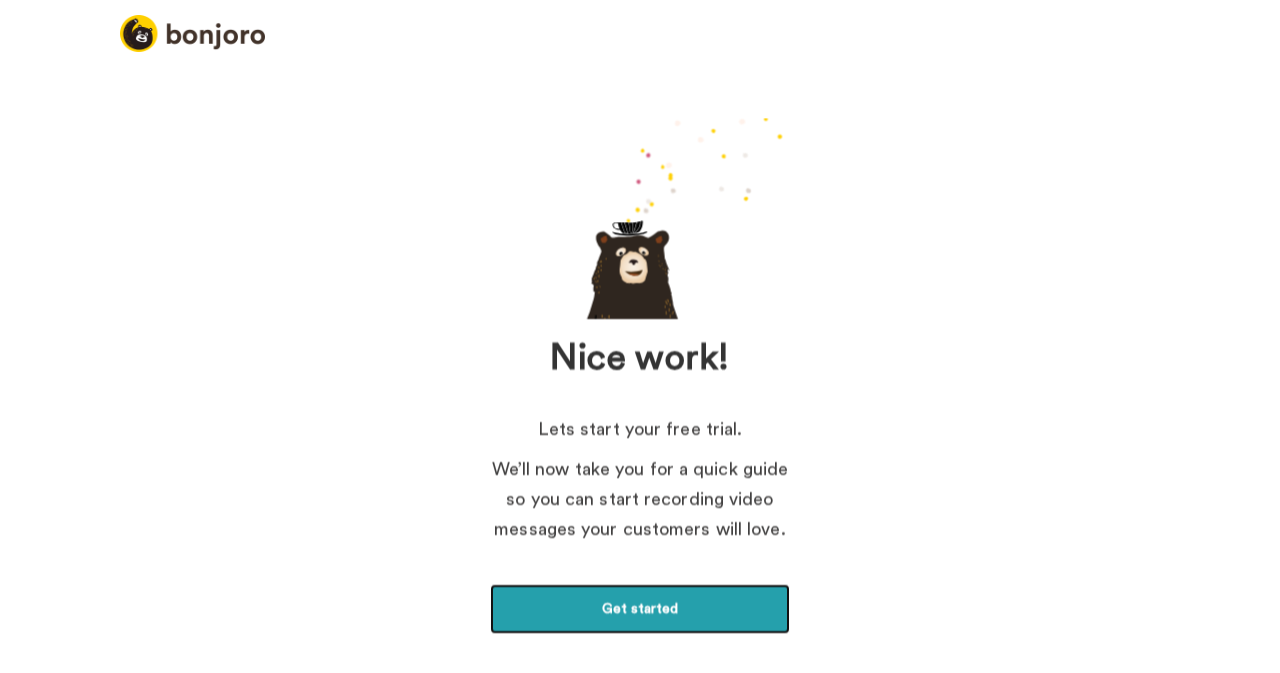 click on "Get started" at bounding box center [640, 609] 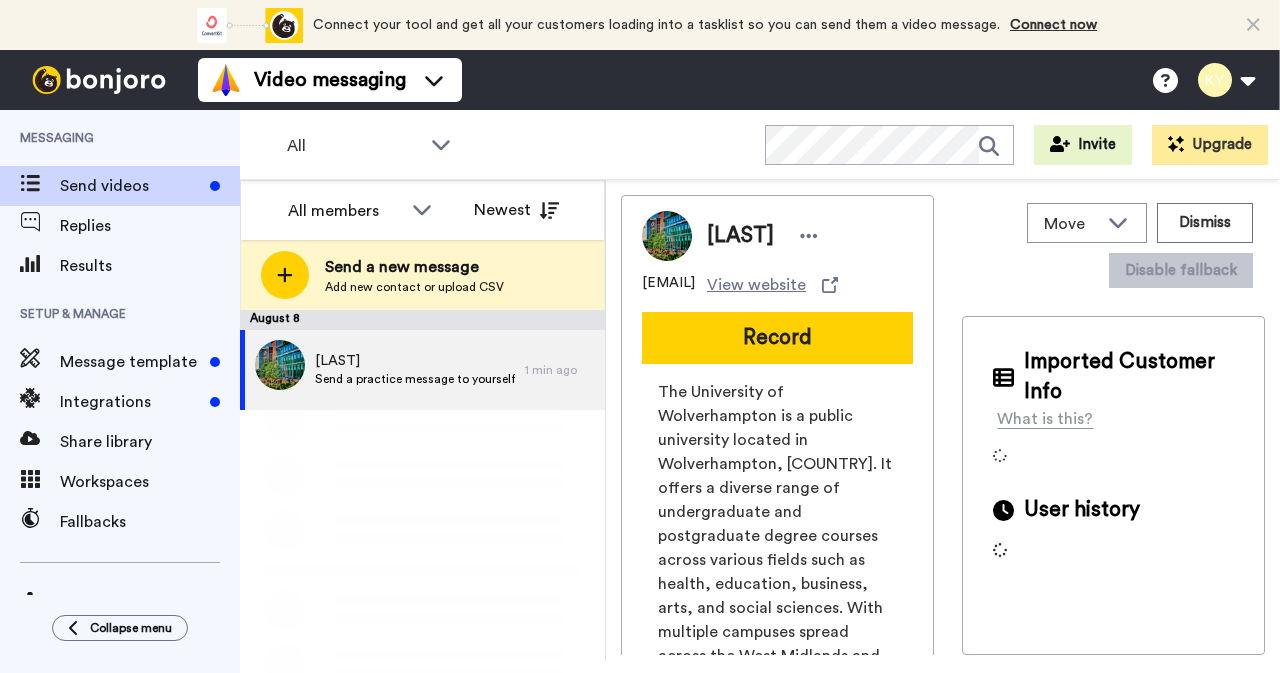 scroll, scrollTop: 0, scrollLeft: 0, axis: both 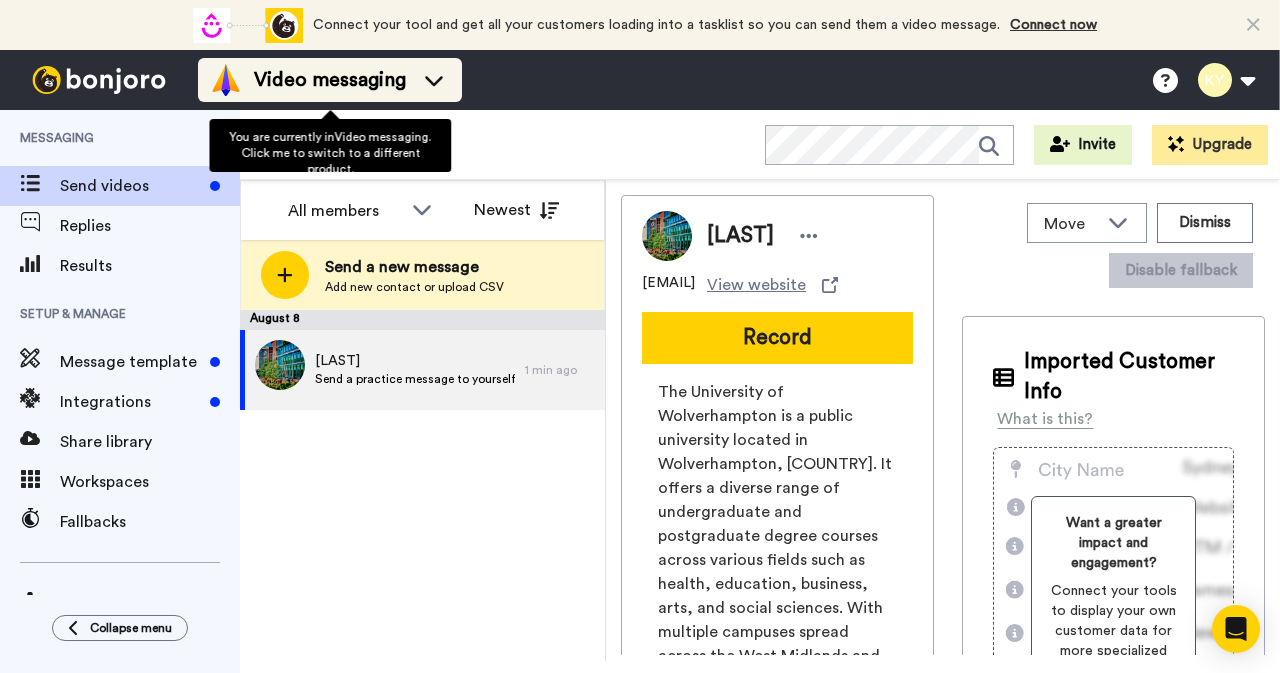 click 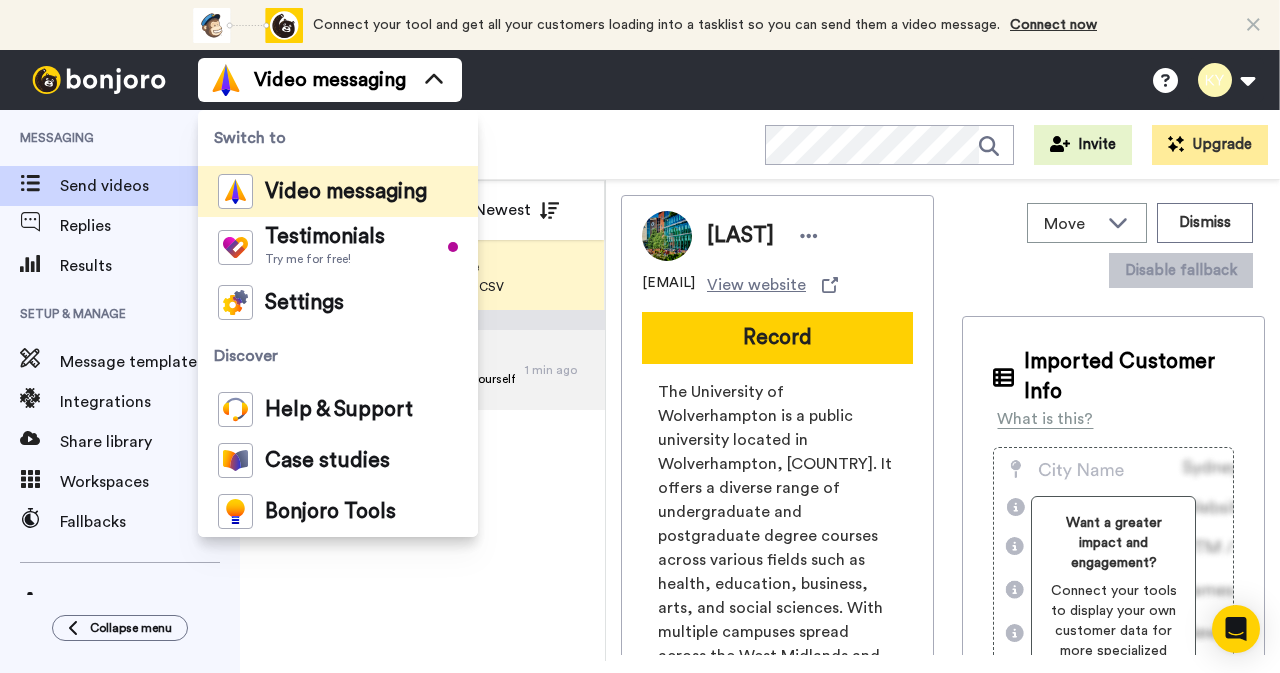 click on "August 8 Komaliy Send a practice message to yourself 1 min ago" at bounding box center [422, 485] 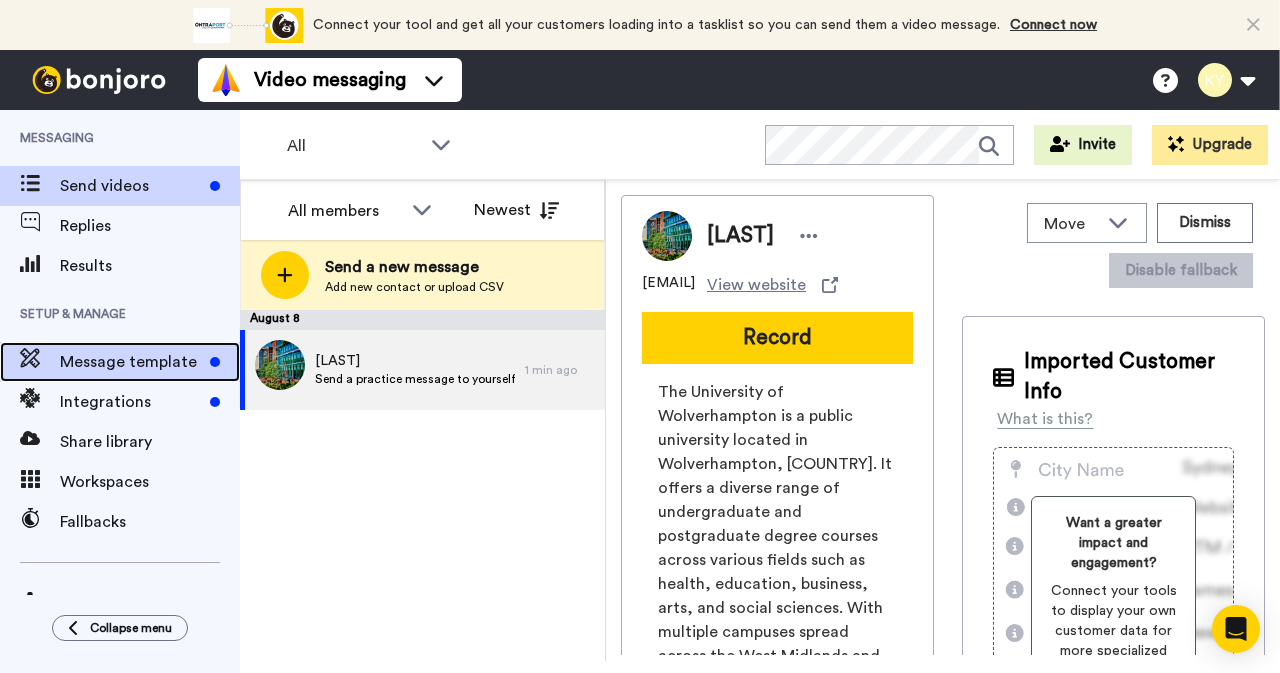 click on "Message template" at bounding box center (131, 362) 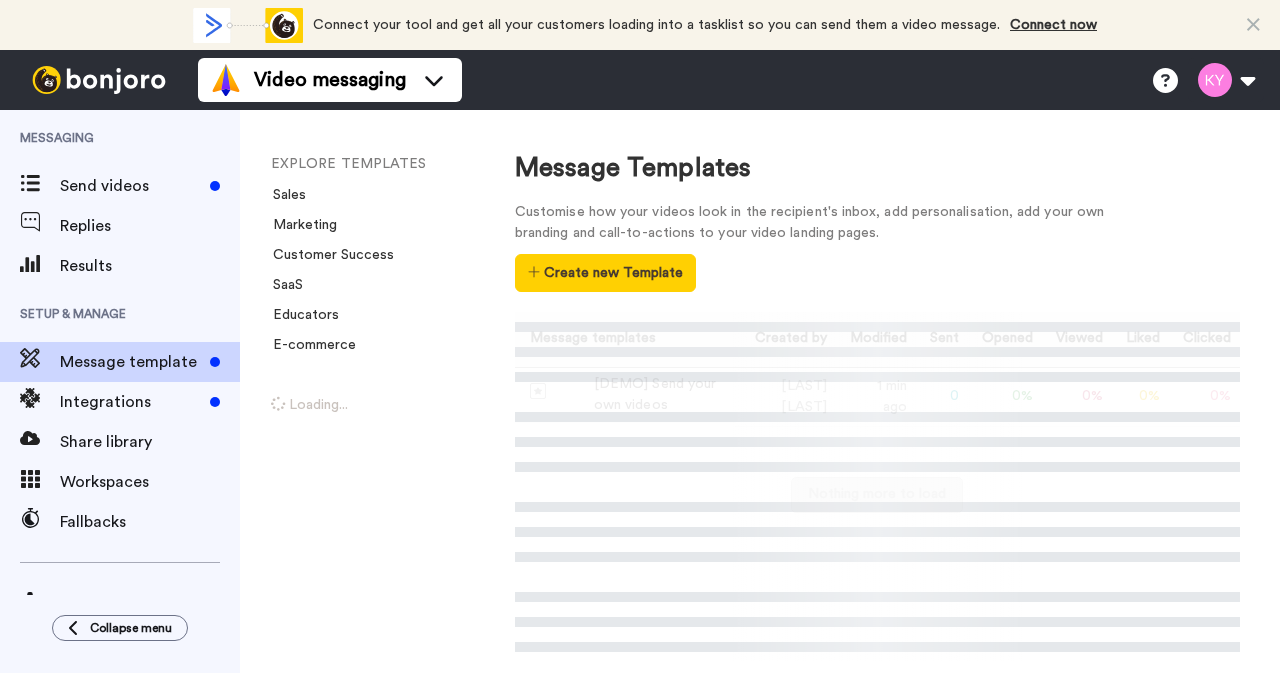 scroll, scrollTop: 0, scrollLeft: 0, axis: both 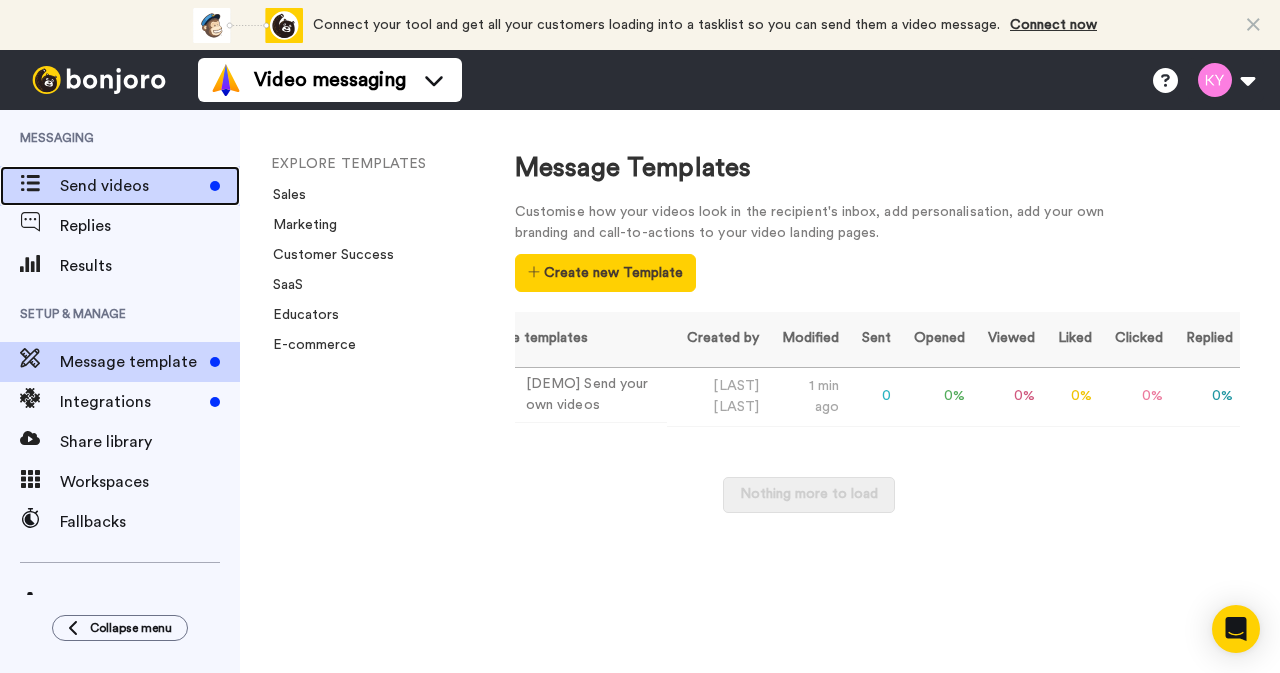 click on "Send videos" at bounding box center [131, 186] 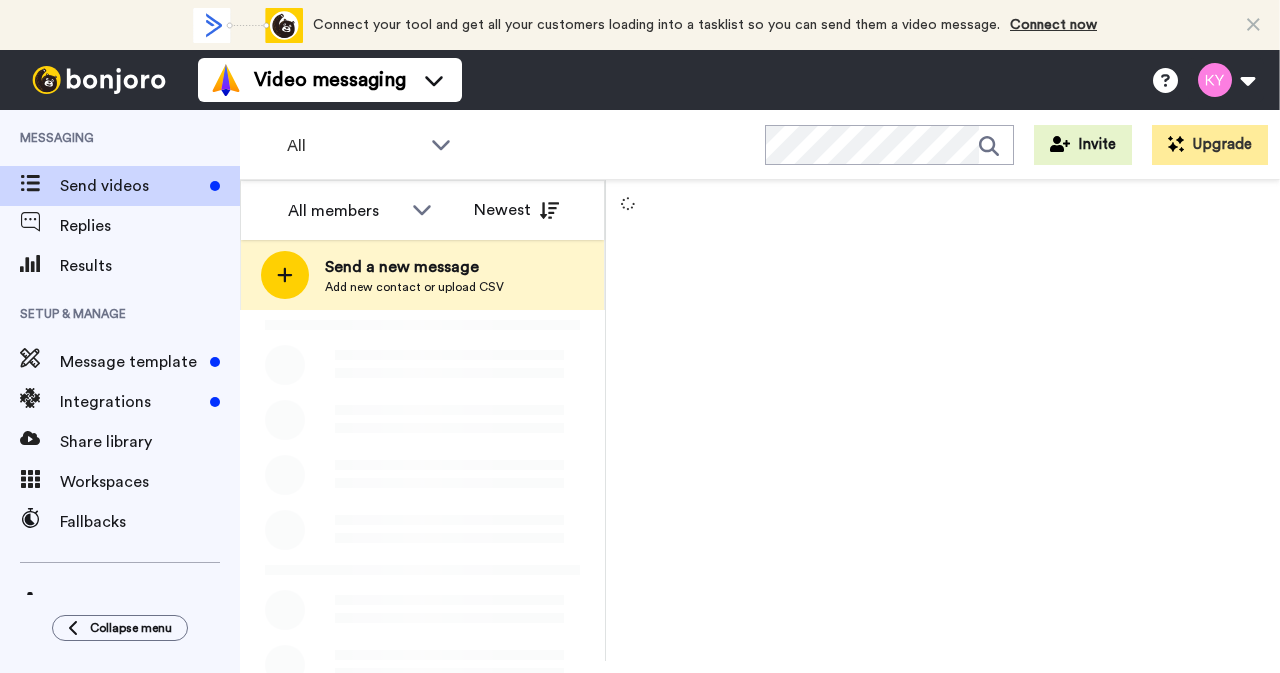 scroll, scrollTop: 0, scrollLeft: 0, axis: both 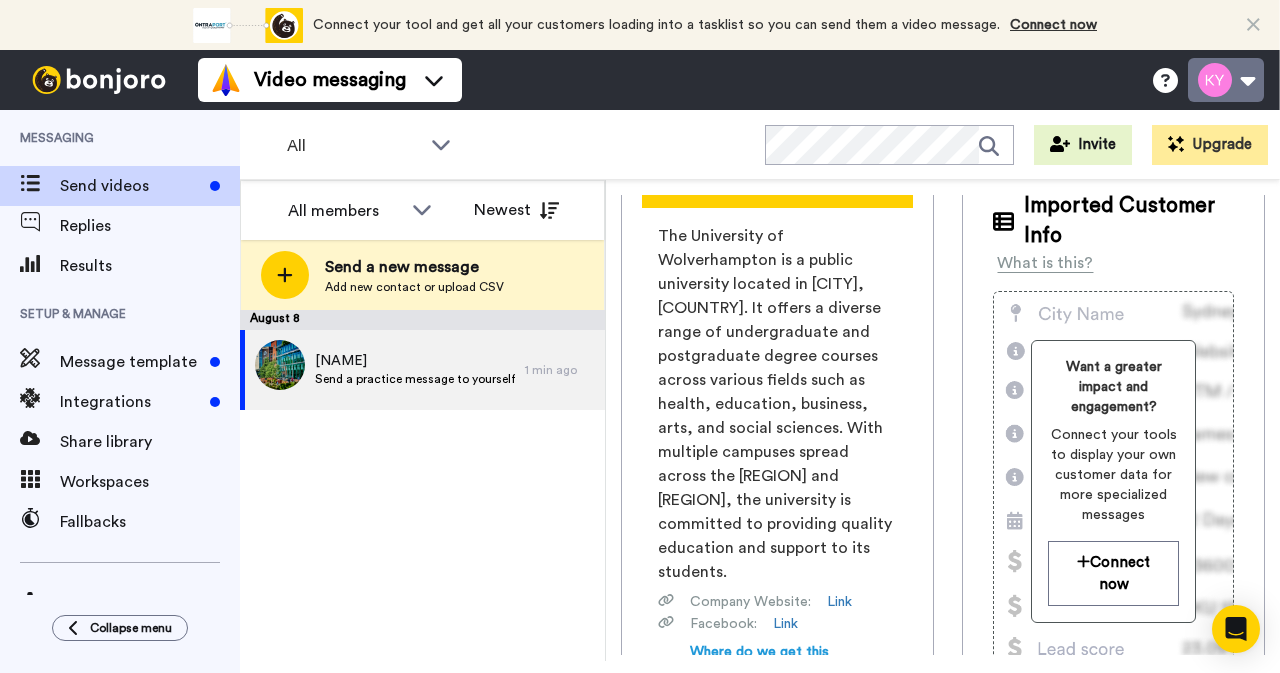 click at bounding box center (1226, 80) 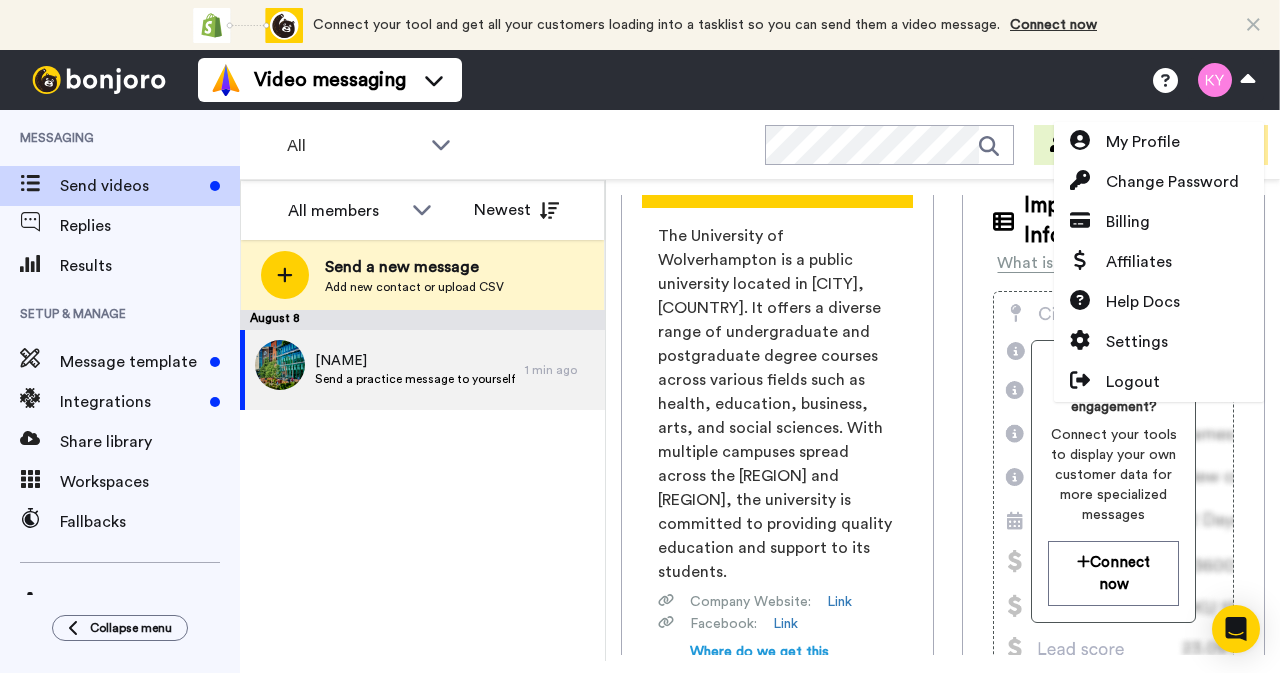 click on "August 8 Komaliy Send a practice message to yourself 1 min ago" at bounding box center [422, 485] 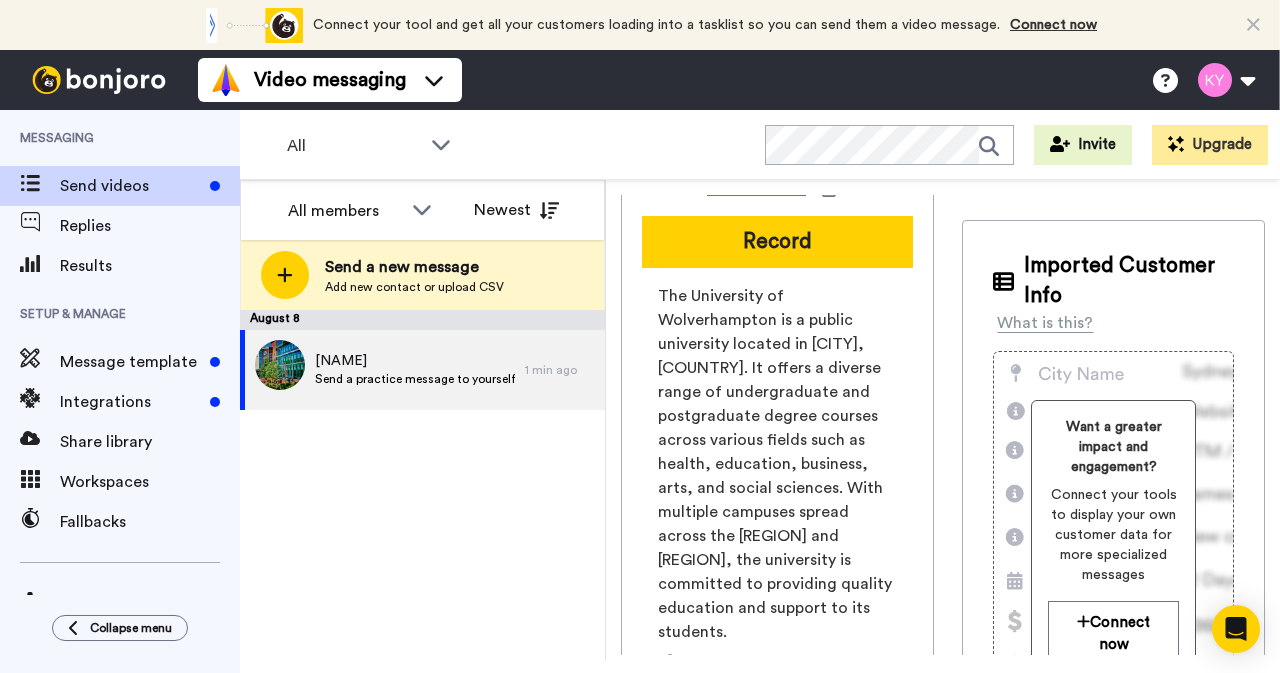 scroll, scrollTop: 0, scrollLeft: 0, axis: both 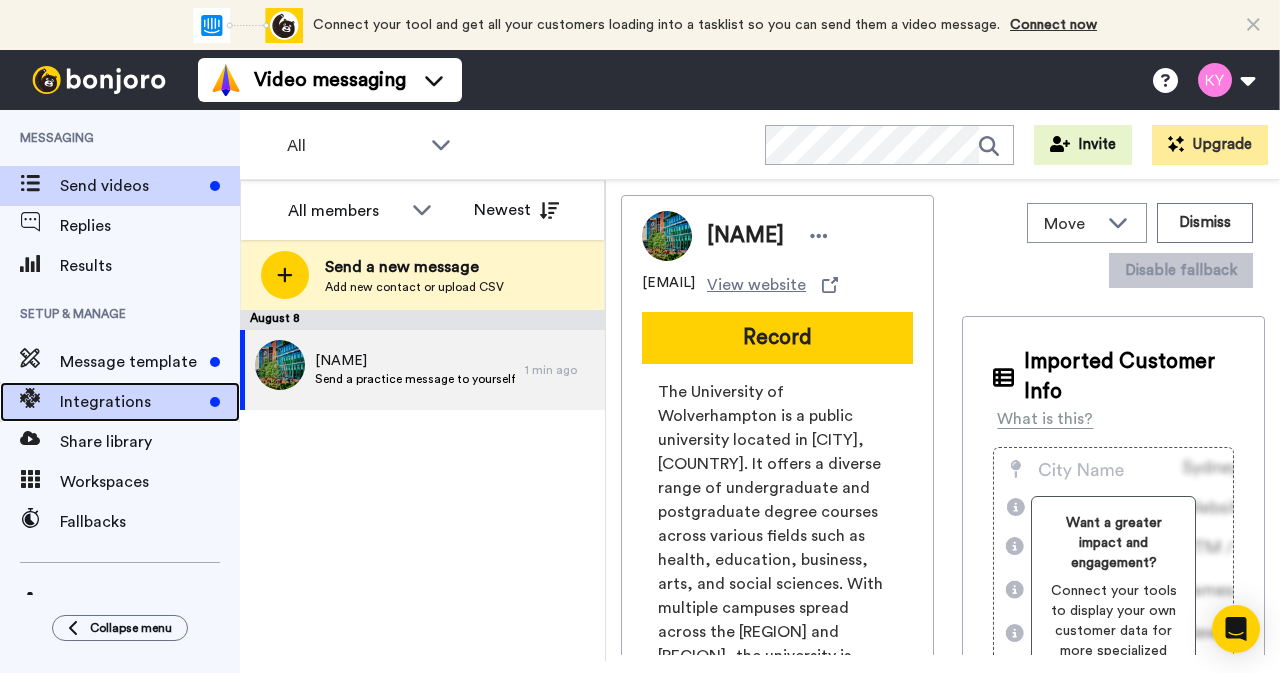 click on "Integrations" at bounding box center (131, 402) 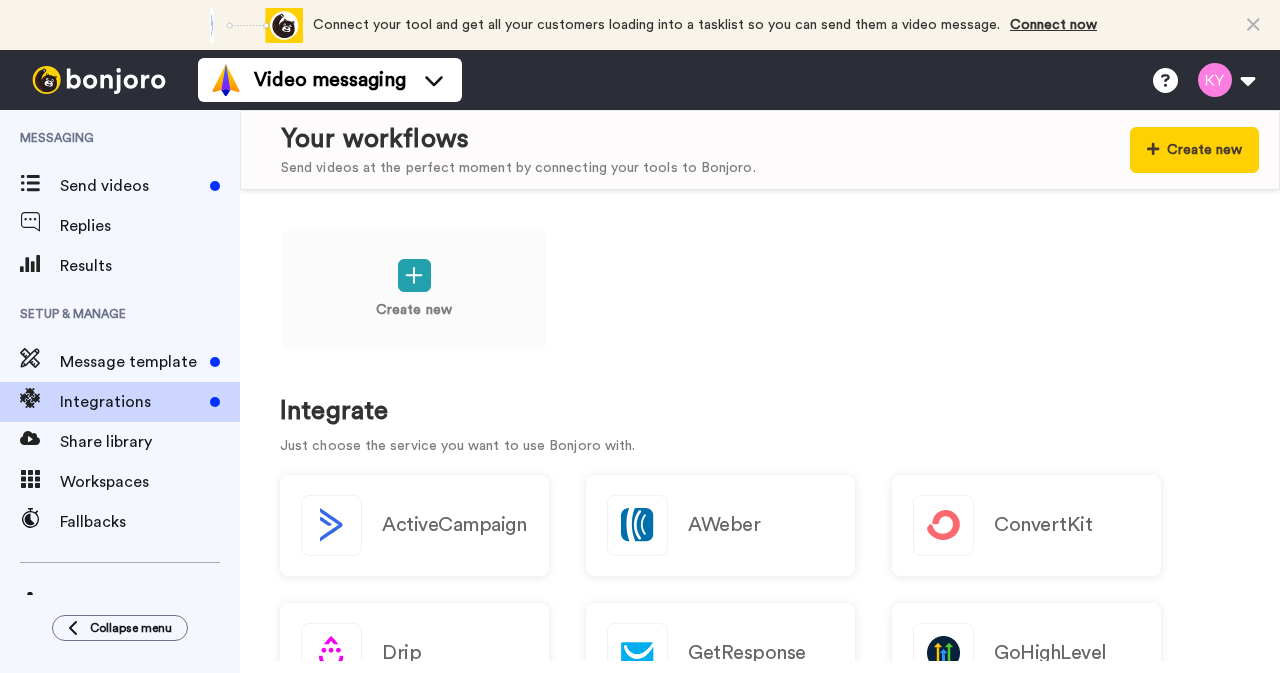 scroll, scrollTop: 0, scrollLeft: 0, axis: both 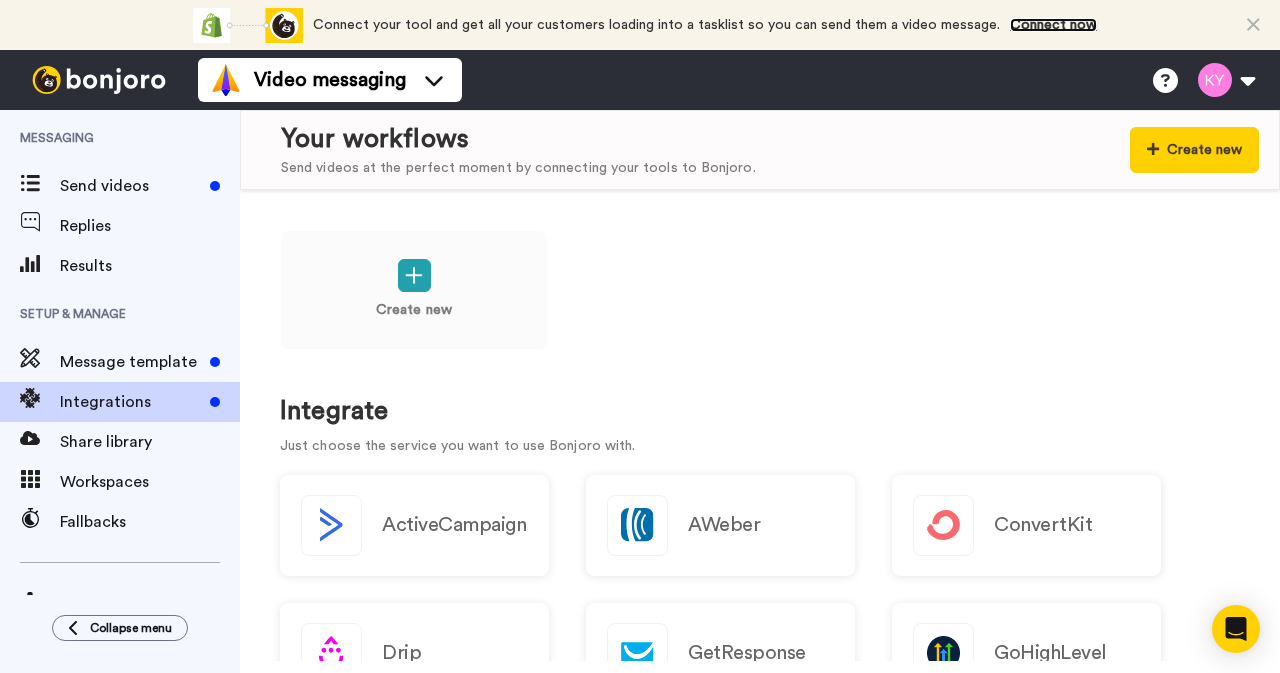click on "Connect now" at bounding box center (1053, 25) 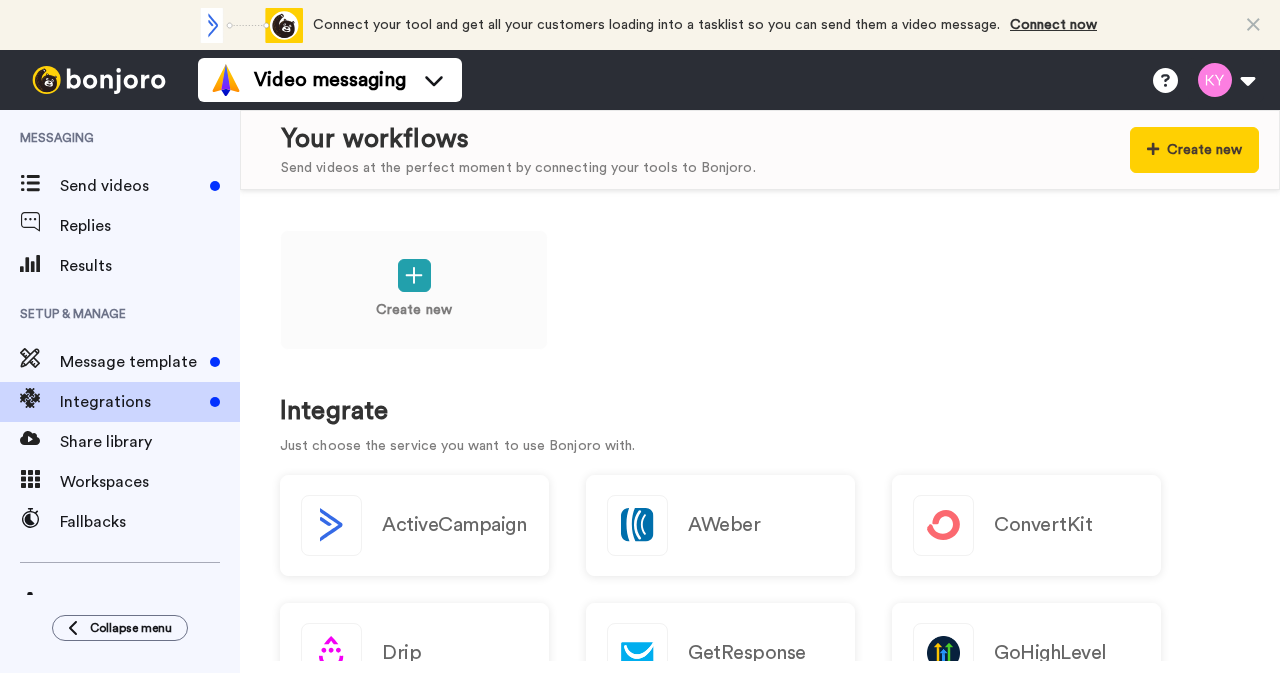 scroll, scrollTop: 0, scrollLeft: 0, axis: both 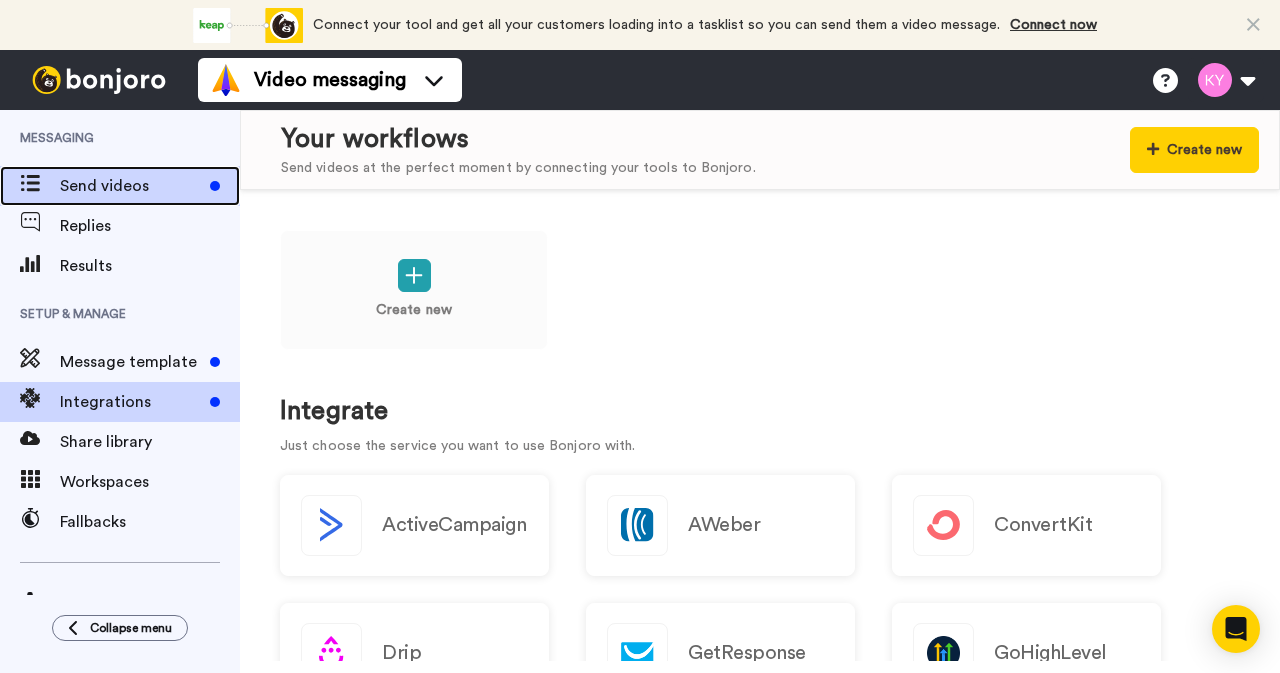 click on "Send videos" at bounding box center (131, 186) 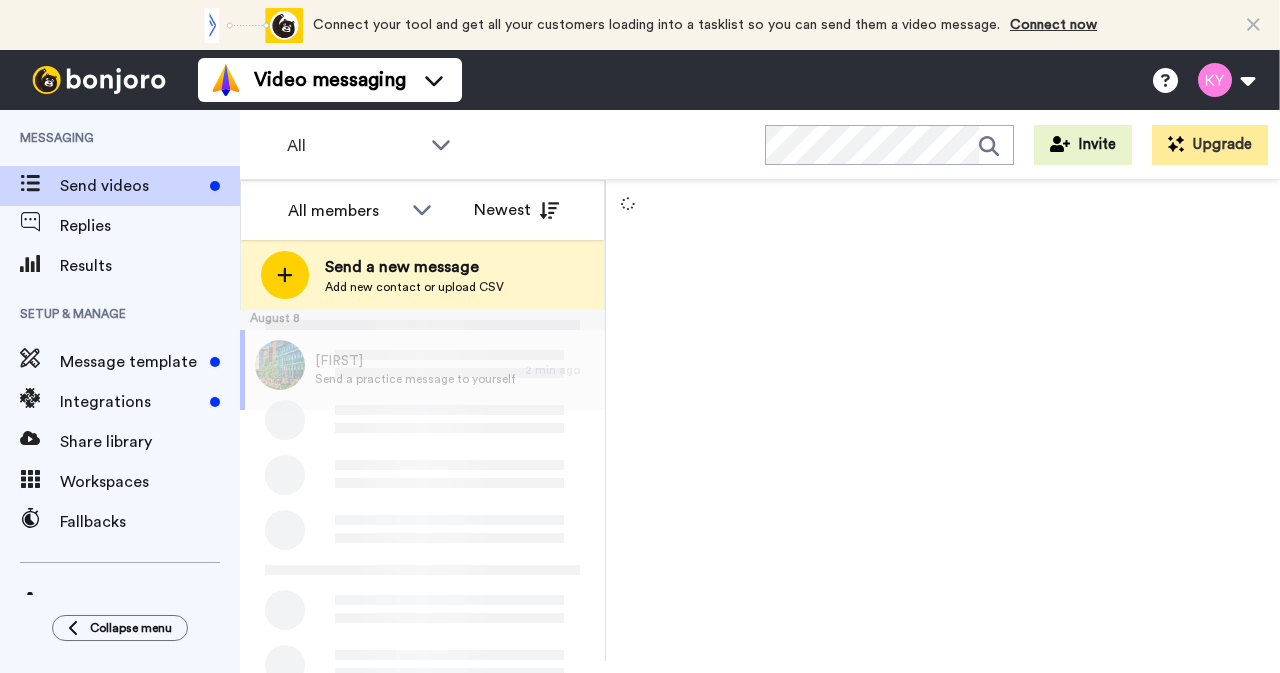 scroll, scrollTop: 0, scrollLeft: 0, axis: both 